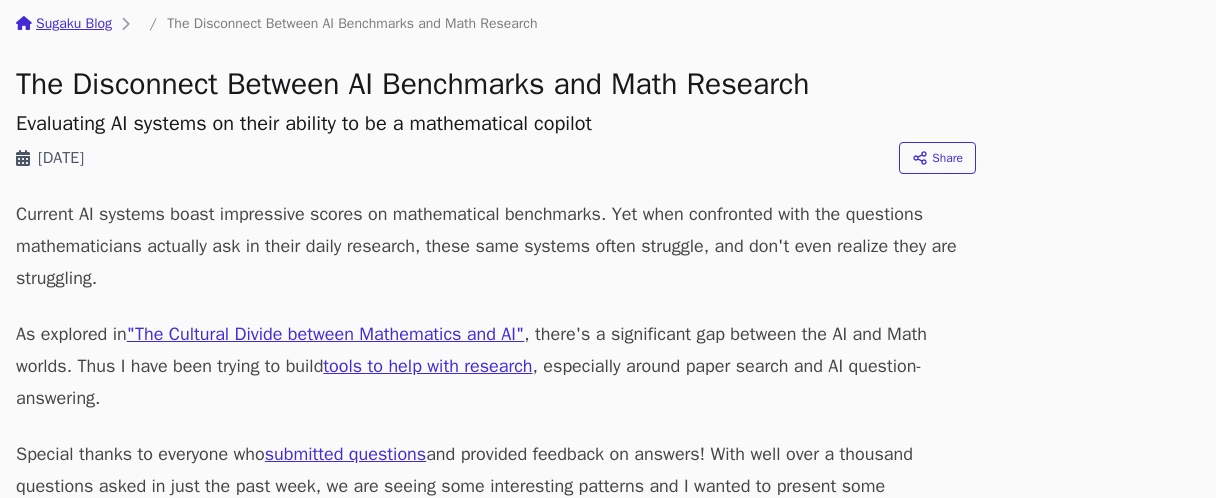 scroll, scrollTop: 133, scrollLeft: 0, axis: vertical 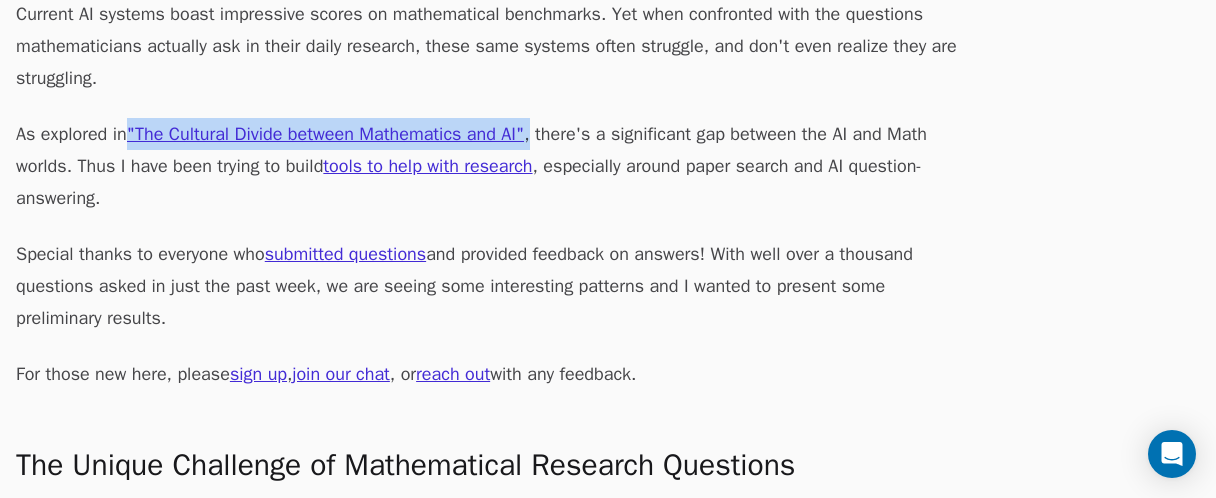 drag, startPoint x: 148, startPoint y: 244, endPoint x: 600, endPoint y: 259, distance: 452.24884 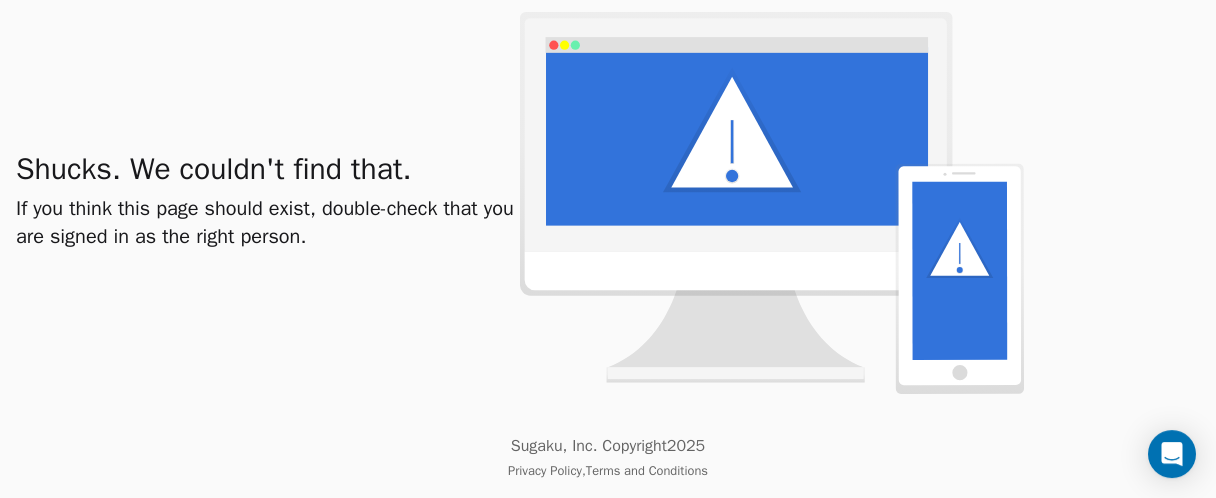 scroll, scrollTop: 0, scrollLeft: 0, axis: both 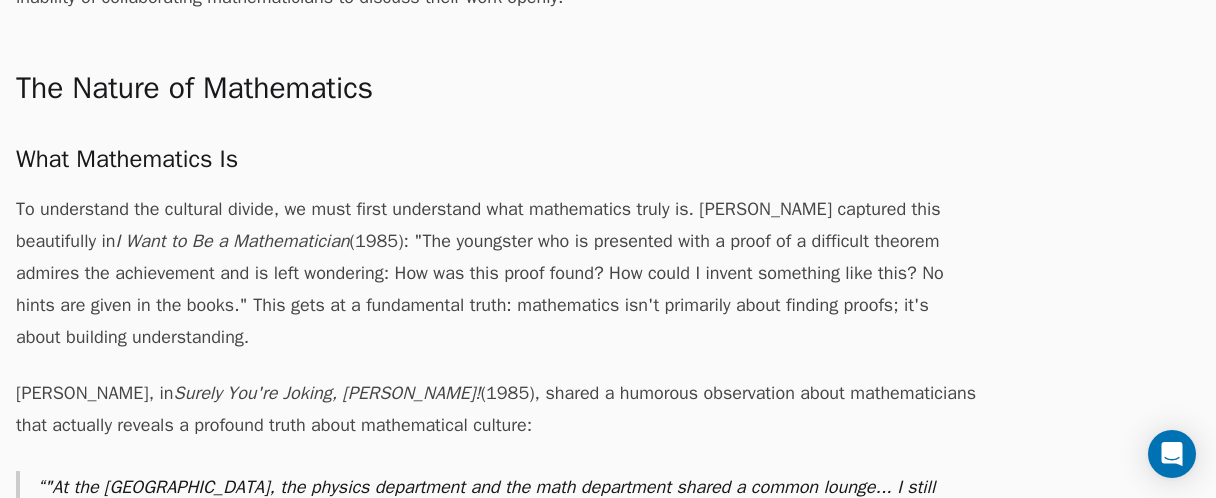 drag, startPoint x: 97, startPoint y: 191, endPoint x: 523, endPoint y: 193, distance: 426.0047 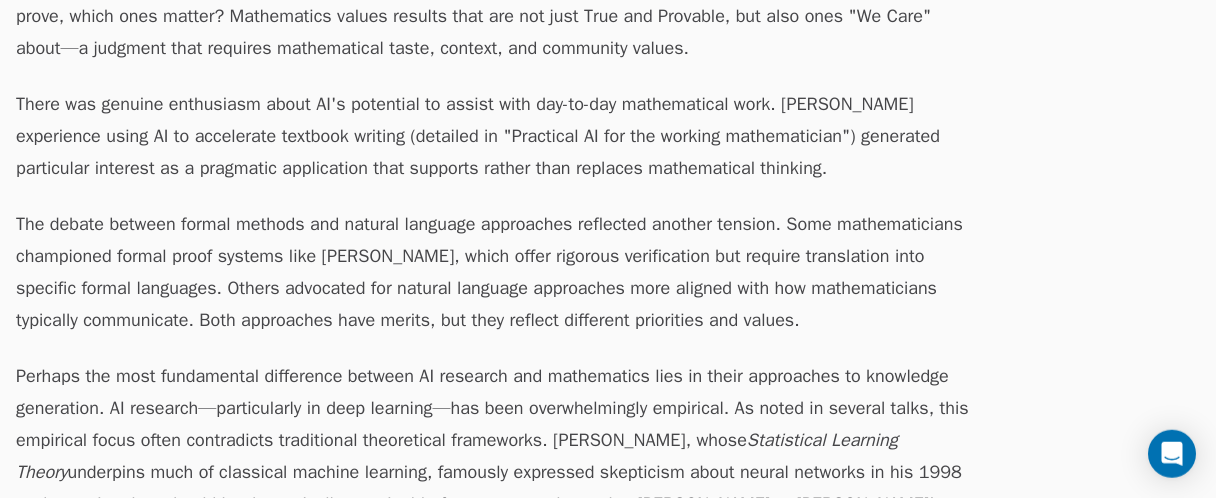 scroll, scrollTop: 6783, scrollLeft: 0, axis: vertical 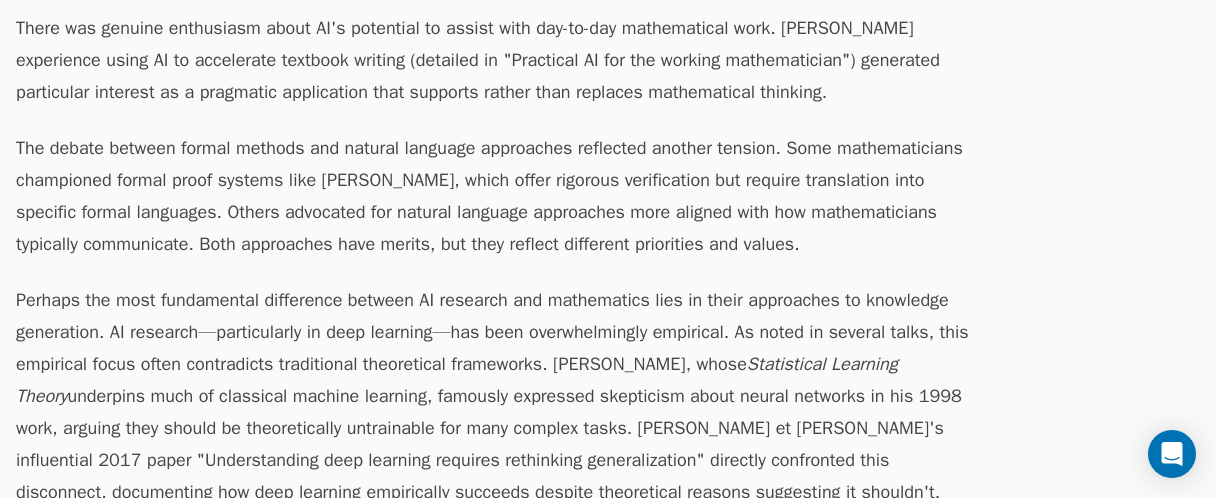 drag, startPoint x: 606, startPoint y: 30, endPoint x: 479, endPoint y: 62, distance: 130.96947 